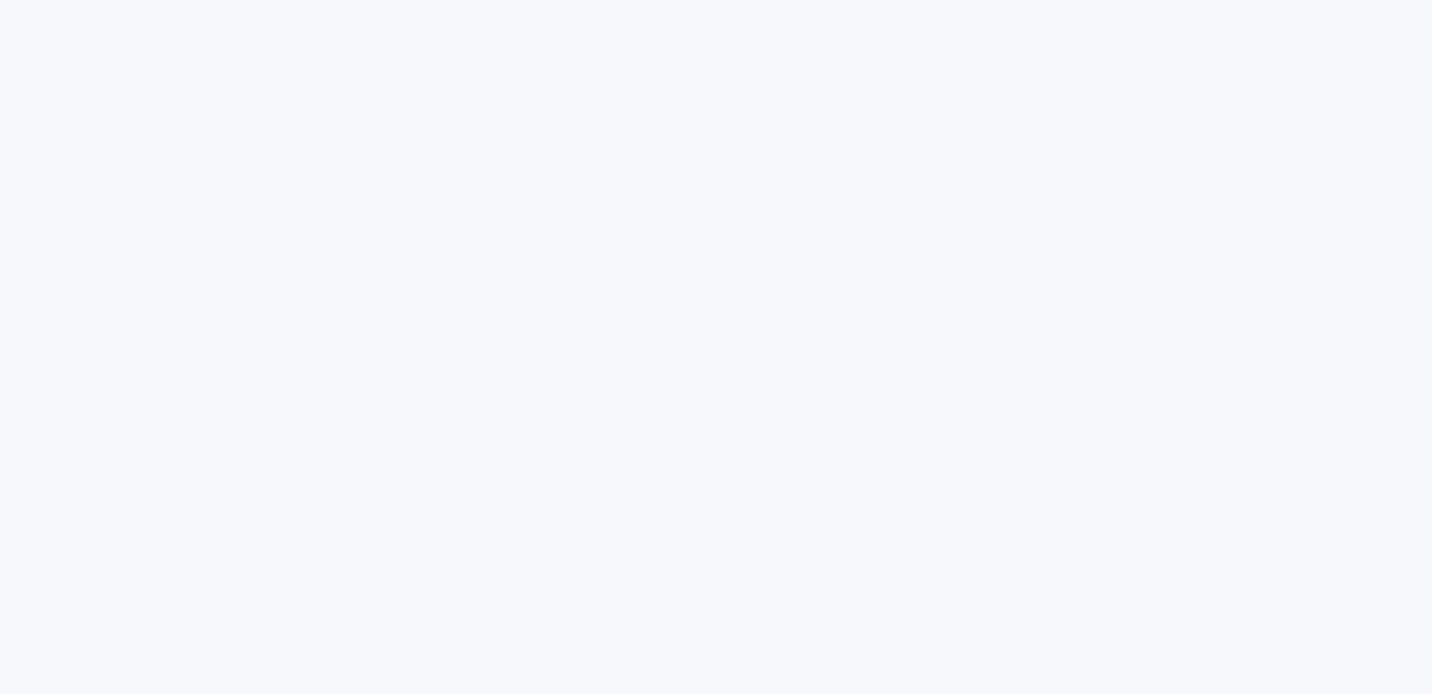 scroll, scrollTop: 0, scrollLeft: 0, axis: both 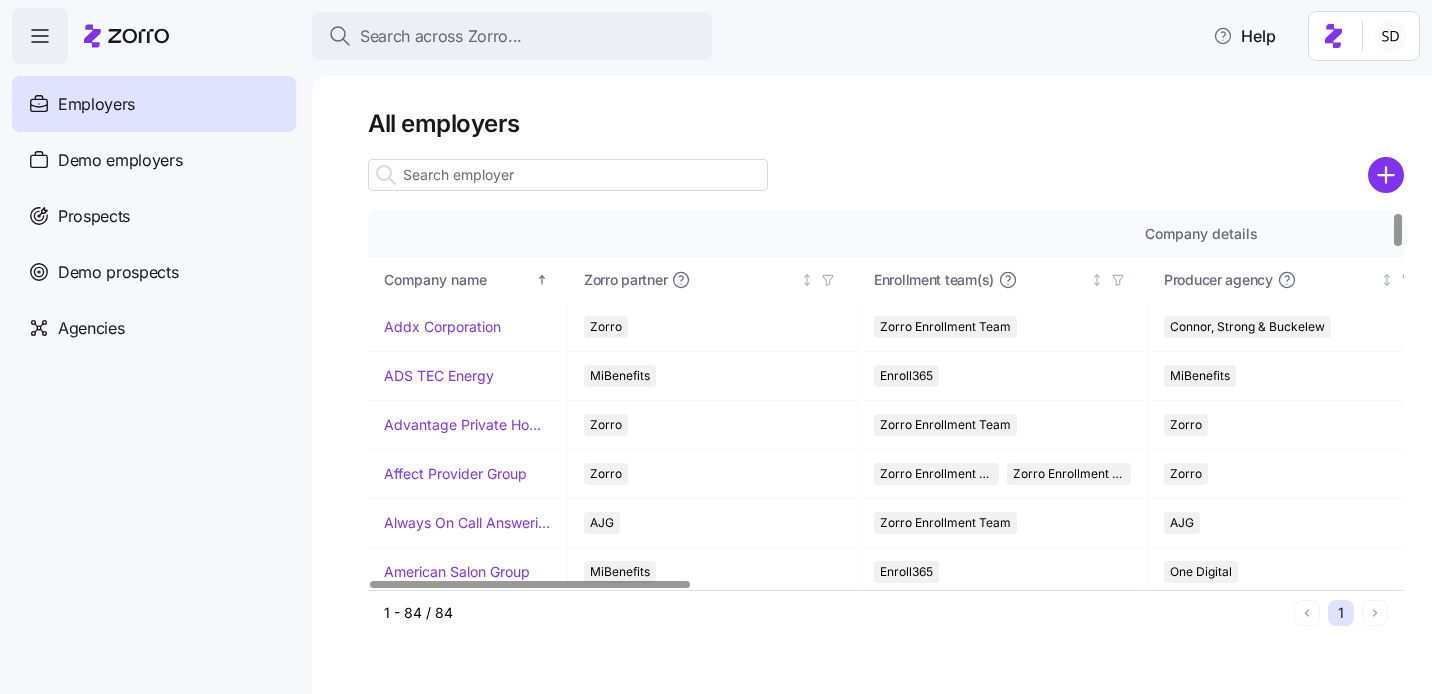 click at bounding box center [568, 175] 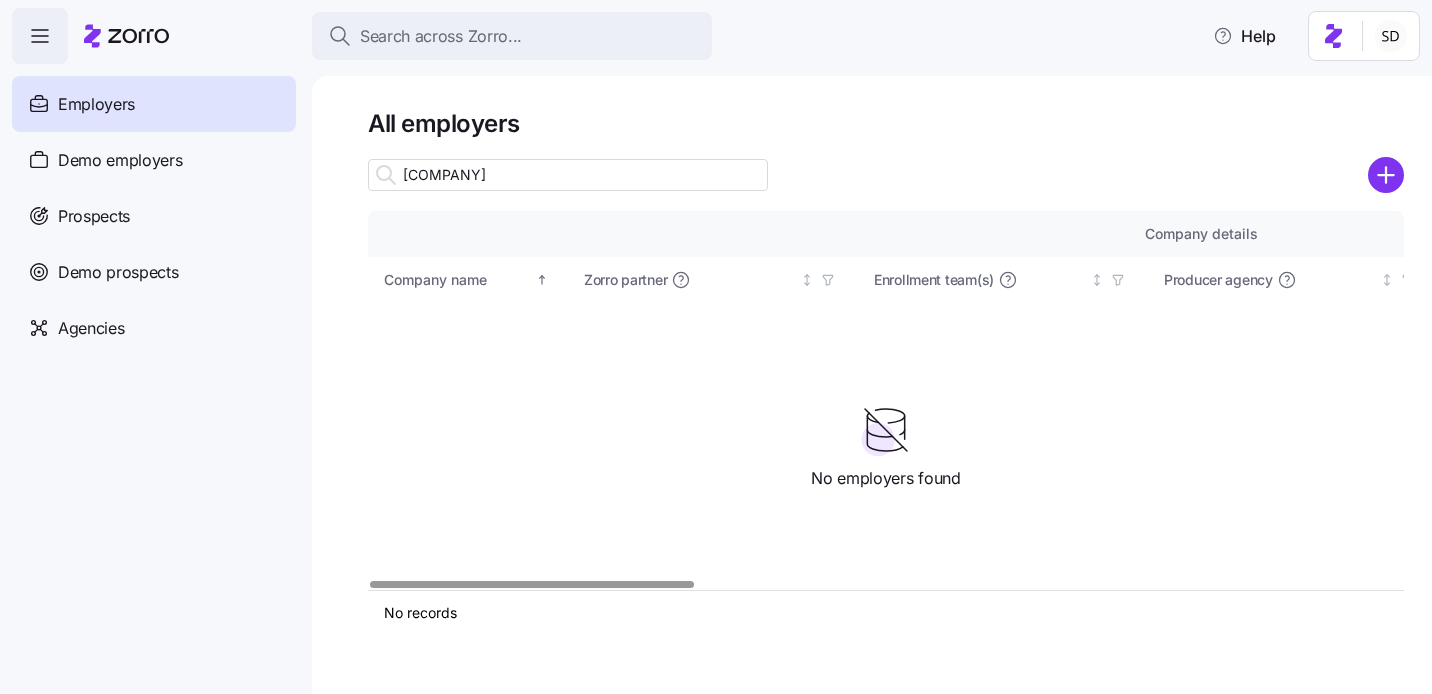 click on "yarrow" at bounding box center [568, 175] 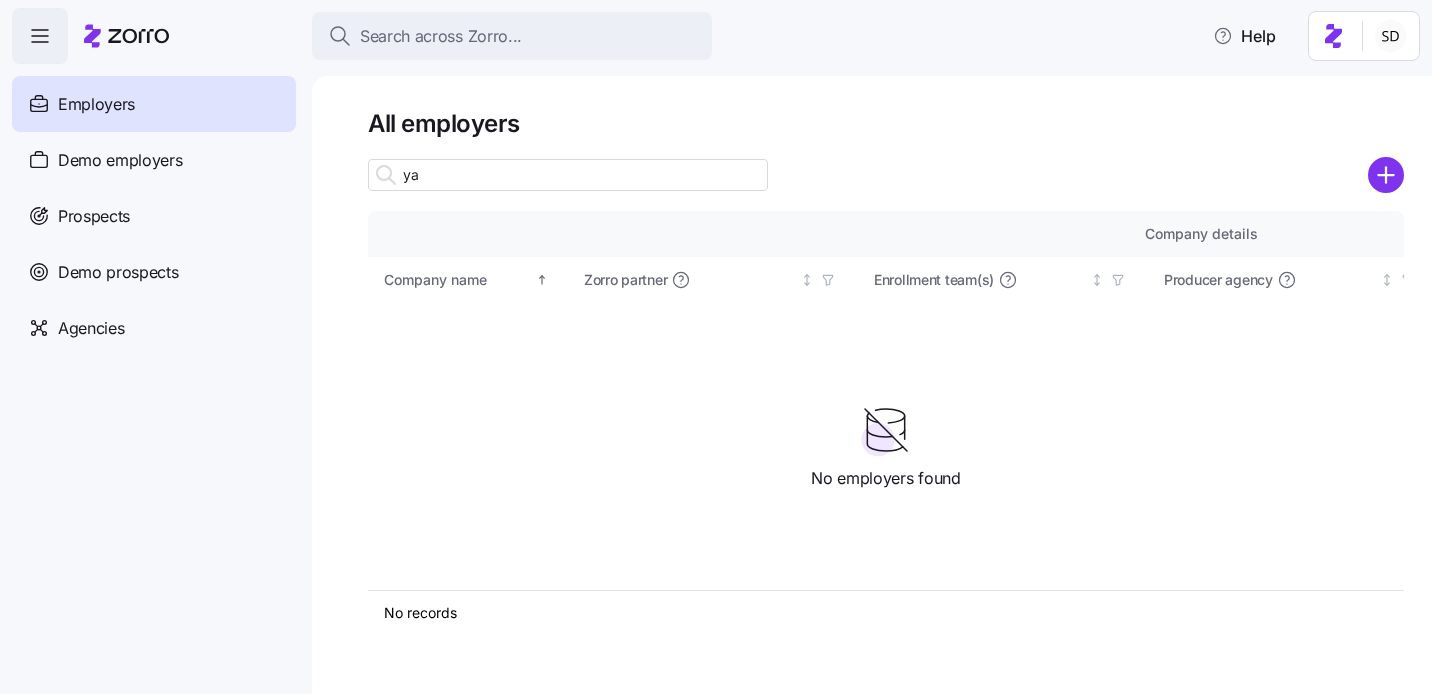 type on "y" 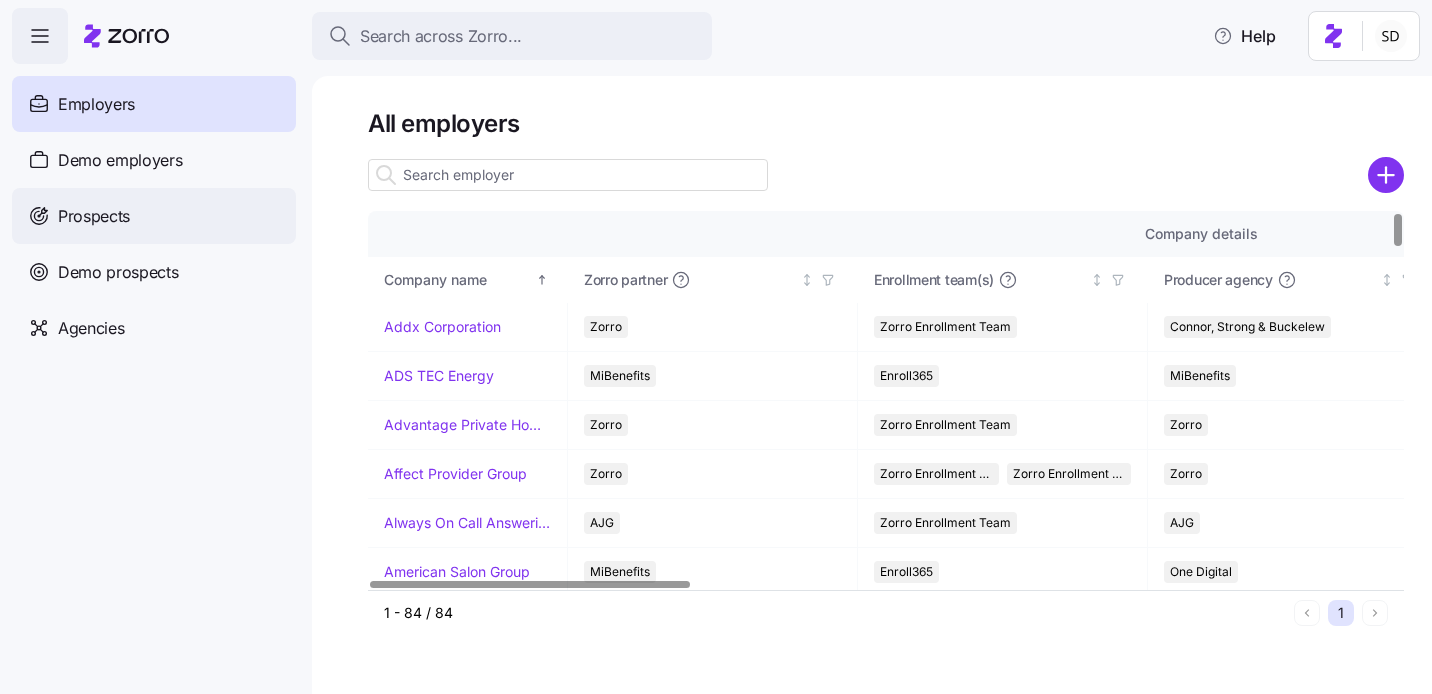 type 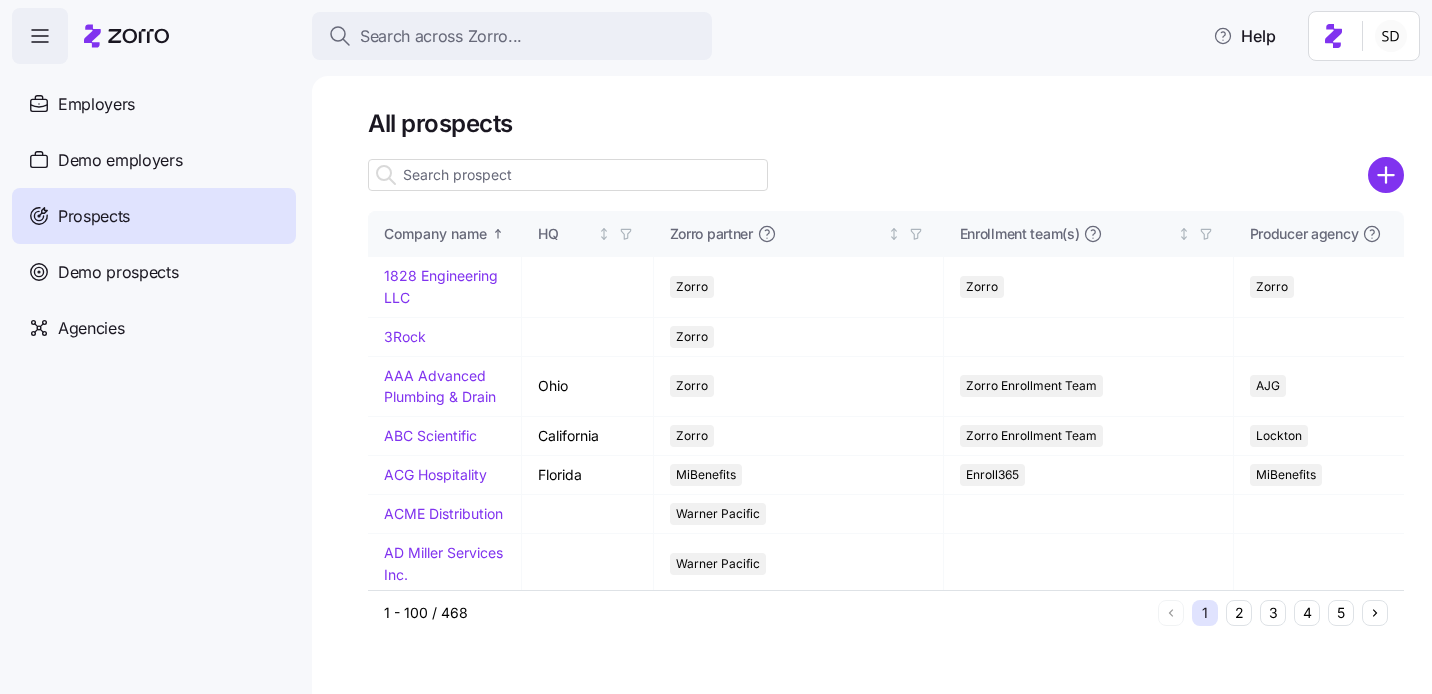 click at bounding box center (568, 175) 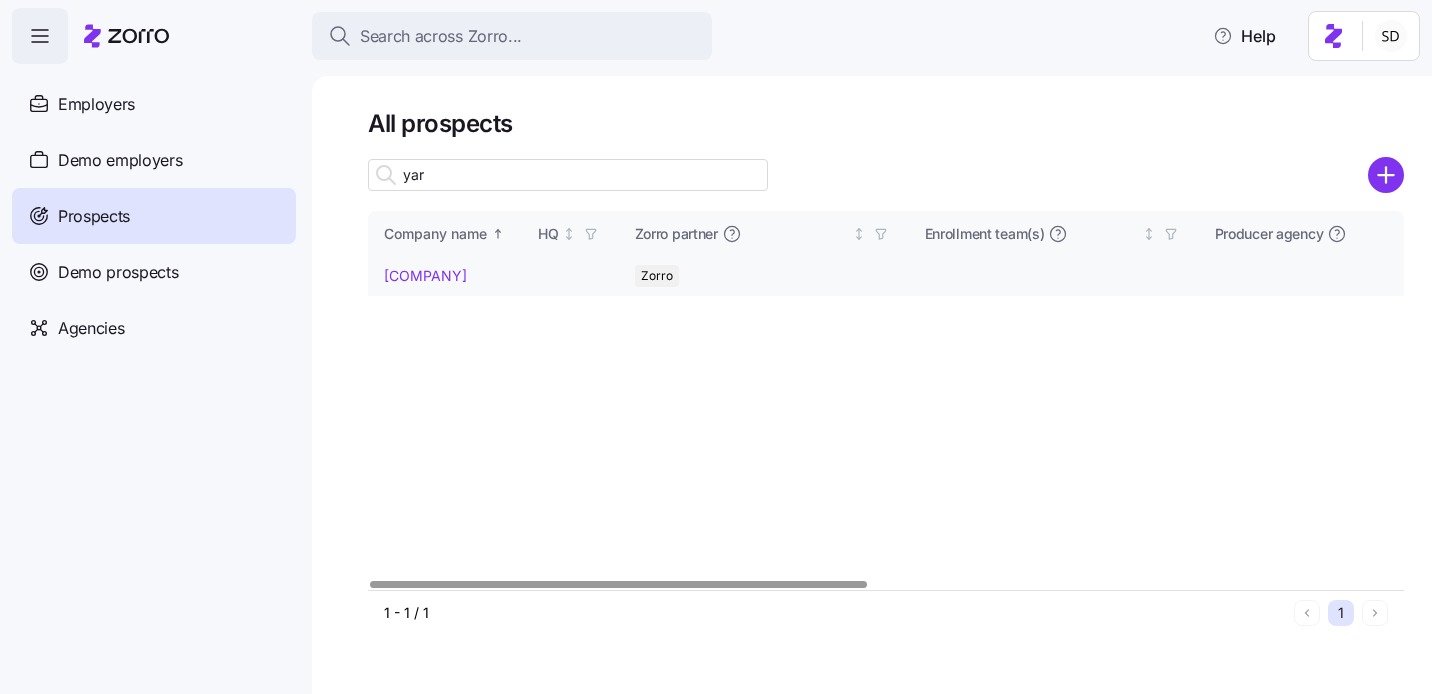 type on "yar" 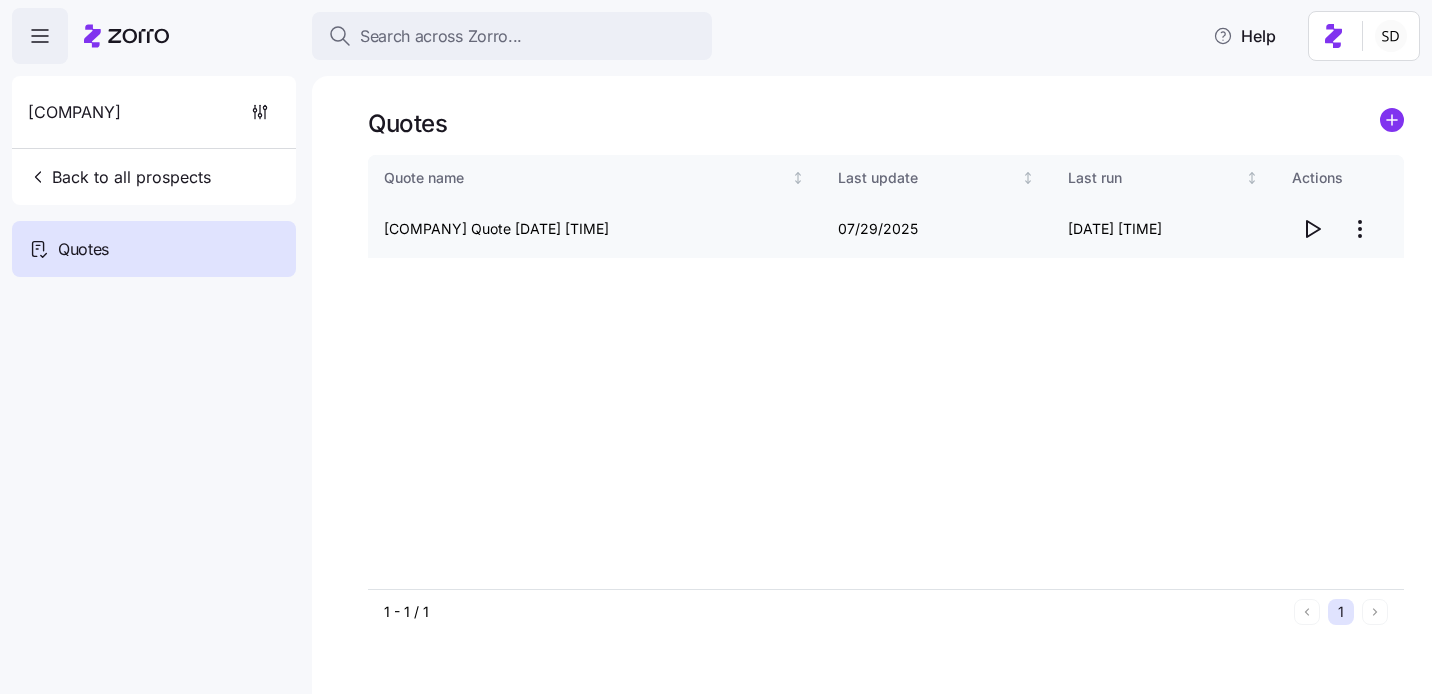 click 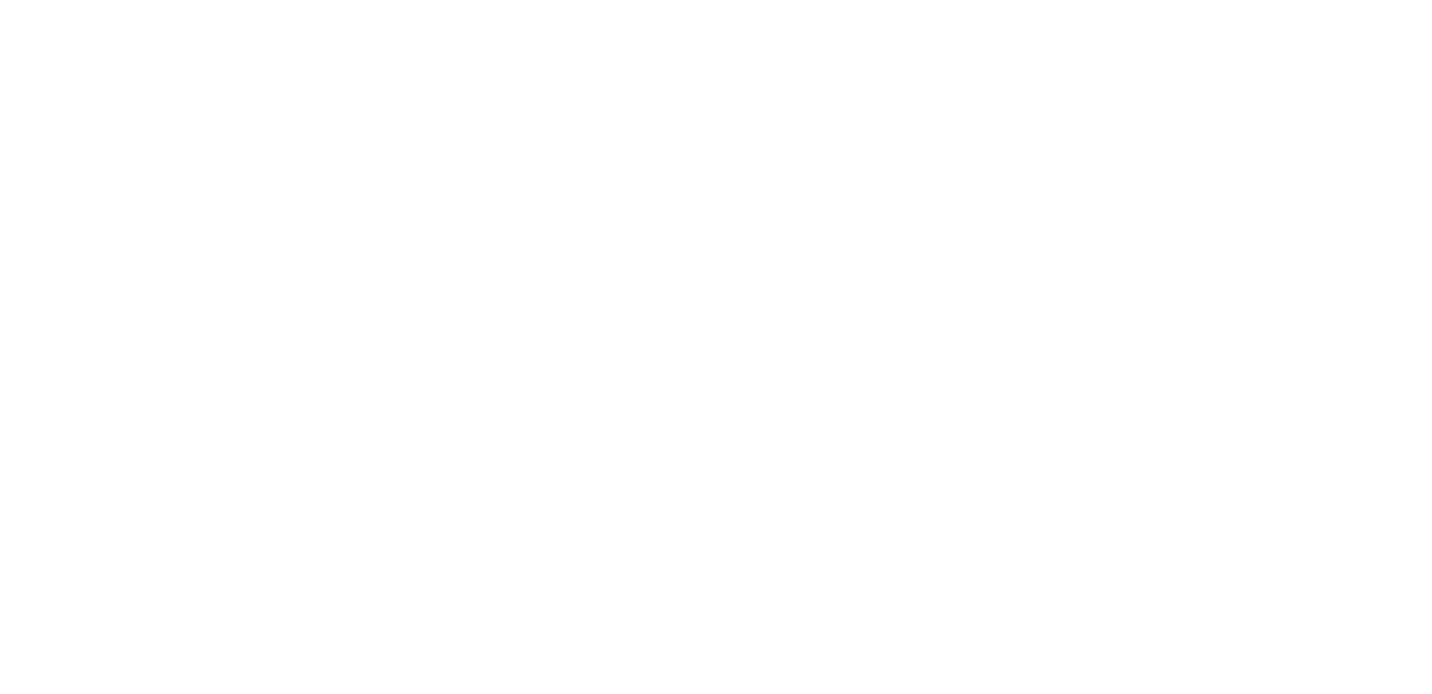 scroll, scrollTop: 0, scrollLeft: 0, axis: both 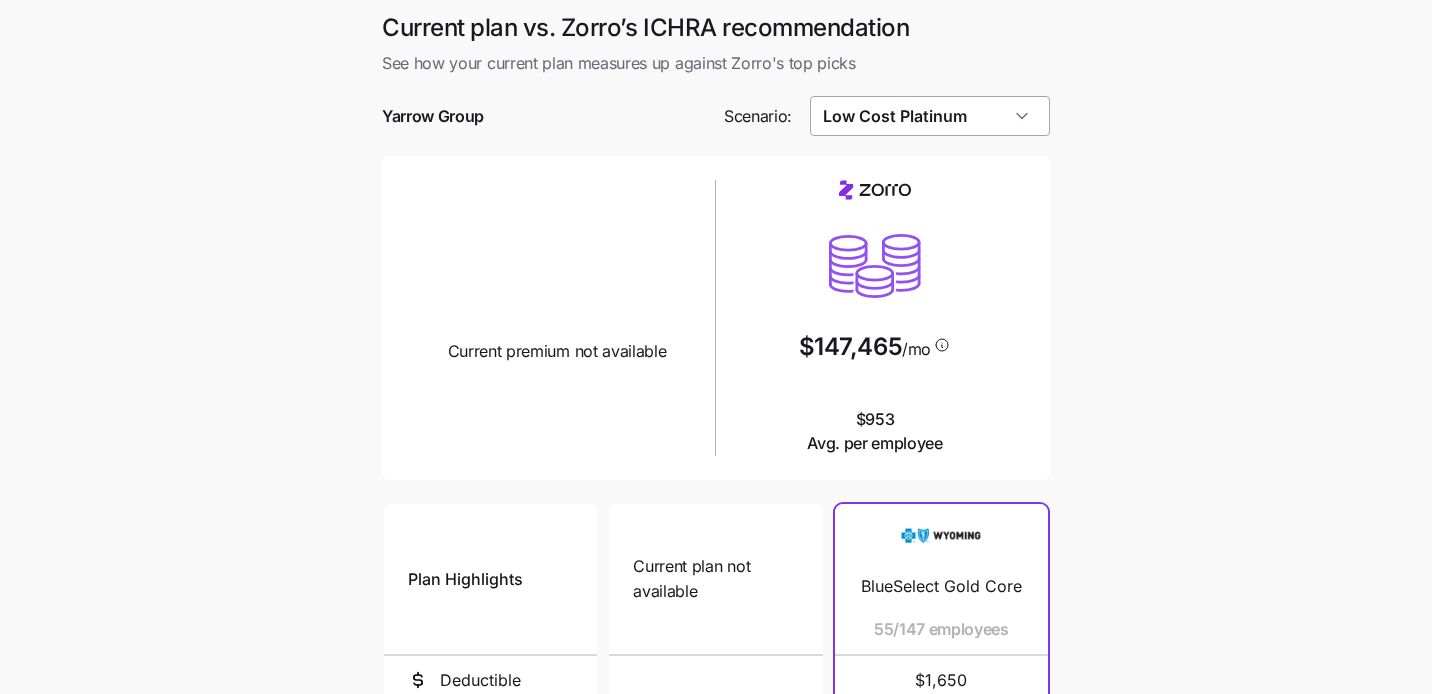 click on "Low Cost Platinum" at bounding box center (930, 116) 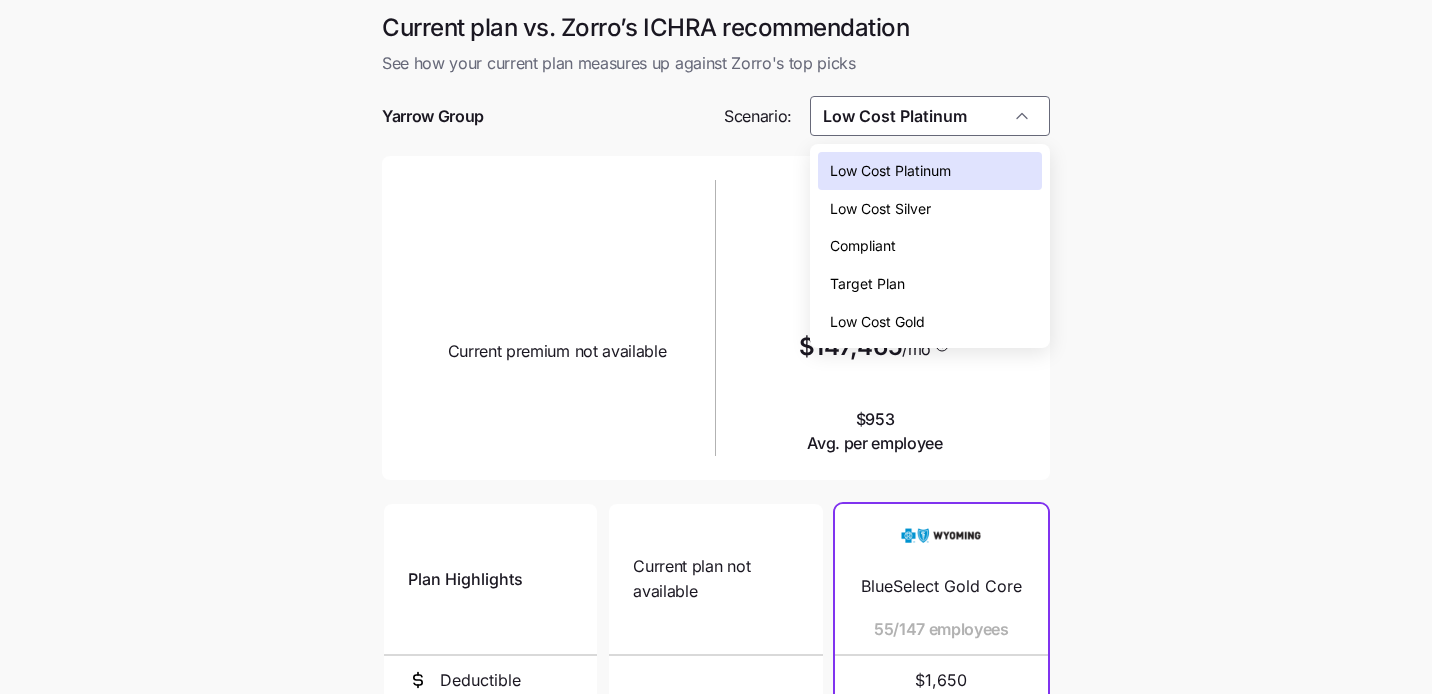 click on "Low Cost Gold" at bounding box center (930, 322) 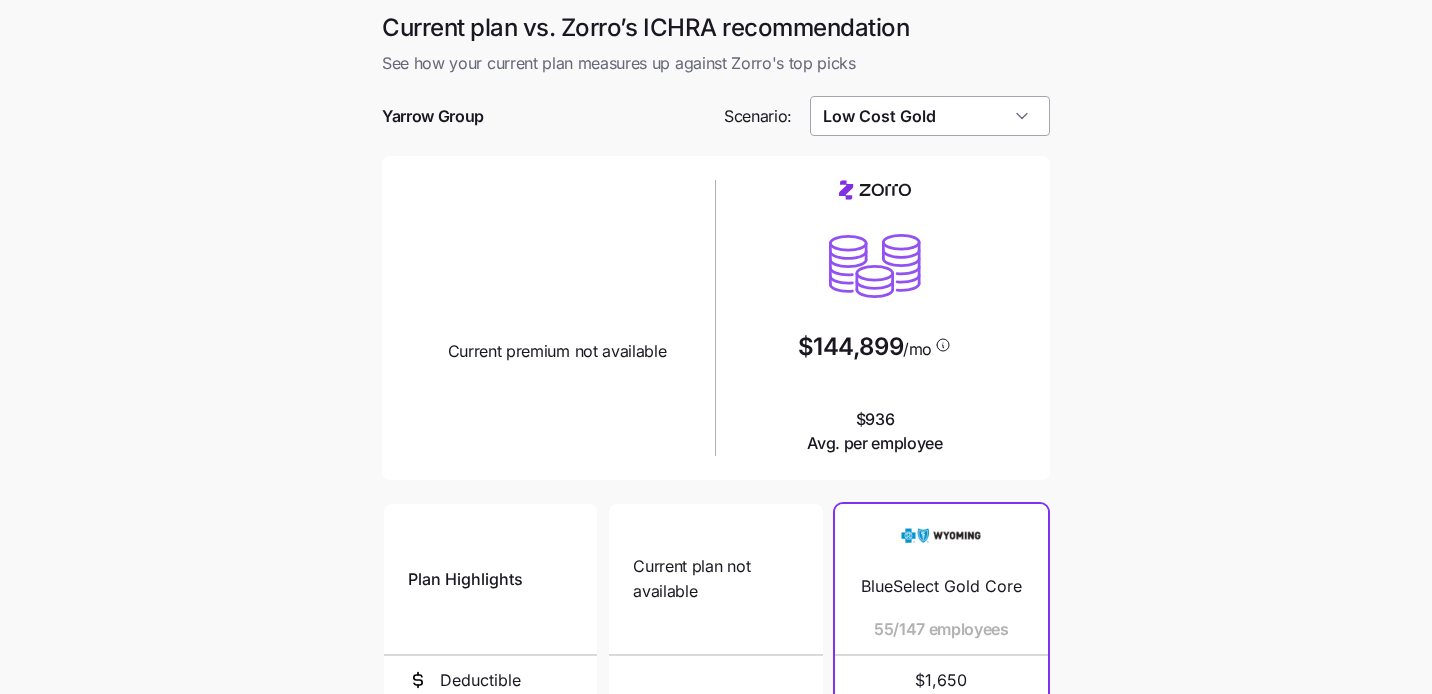 click on "Low Cost Gold" at bounding box center (930, 116) 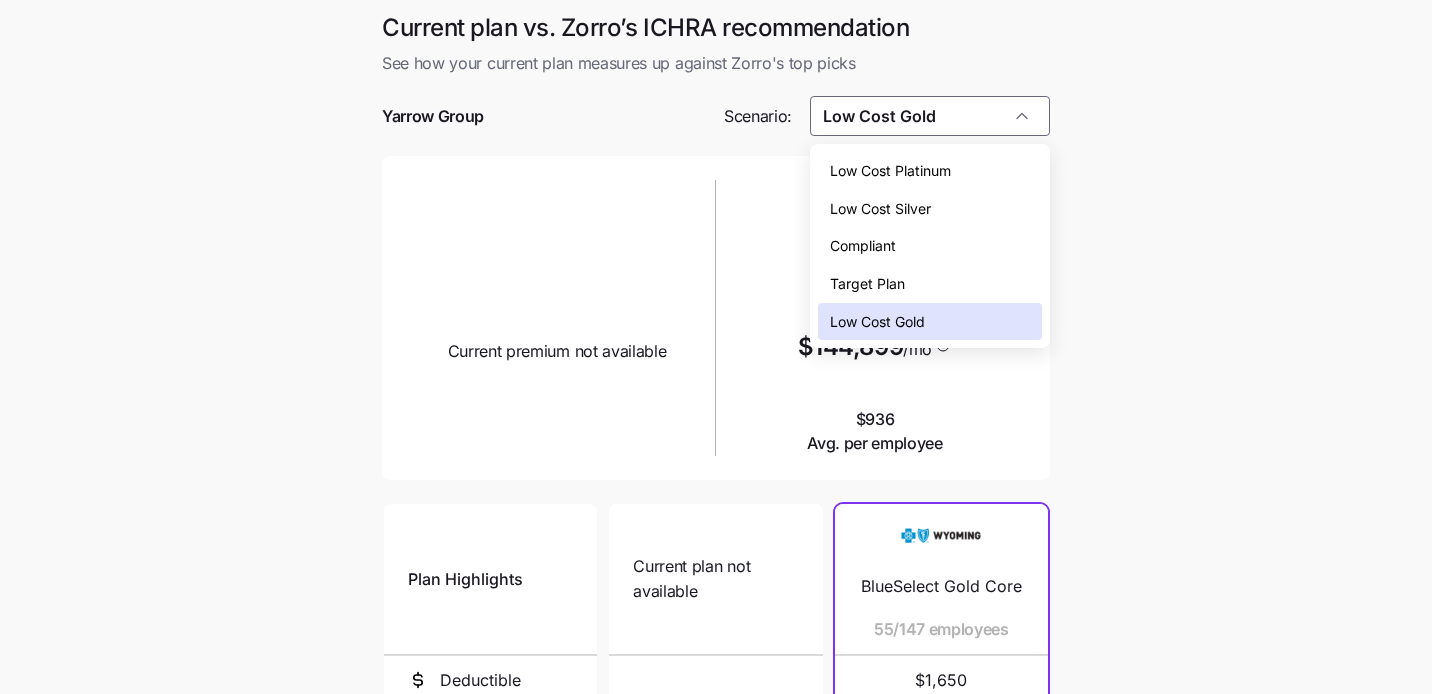 click on "Low Cost Platinum" at bounding box center [930, 171] 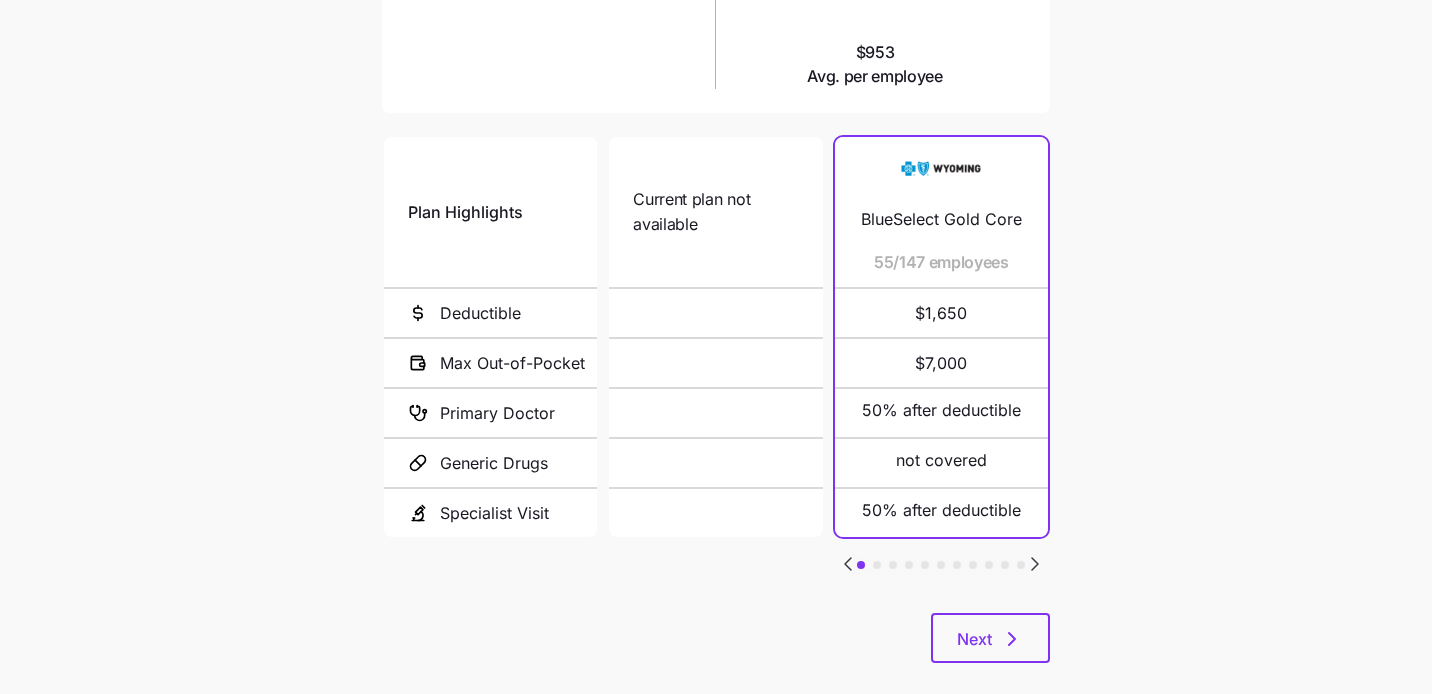 scroll, scrollTop: 0, scrollLeft: 0, axis: both 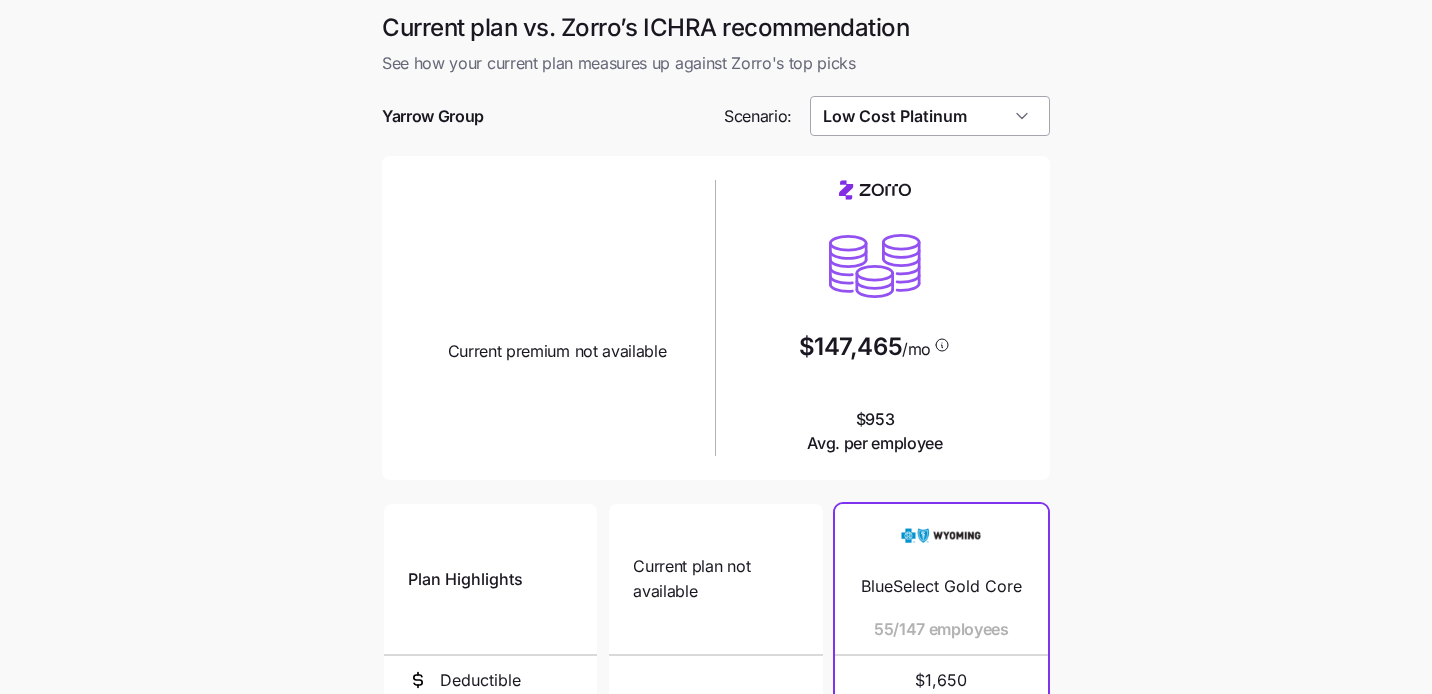 click on "Low Cost Platinum" at bounding box center [930, 116] 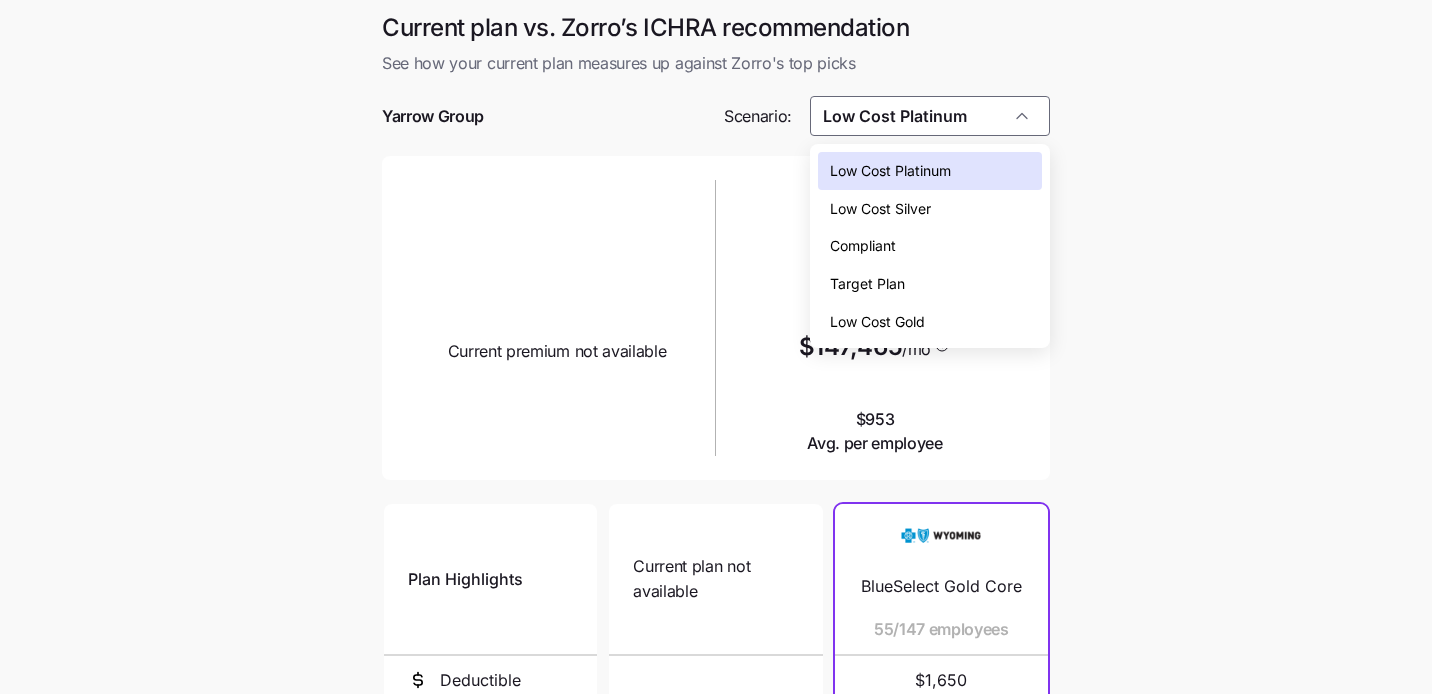 click on "Low Cost Silver" at bounding box center (930, 209) 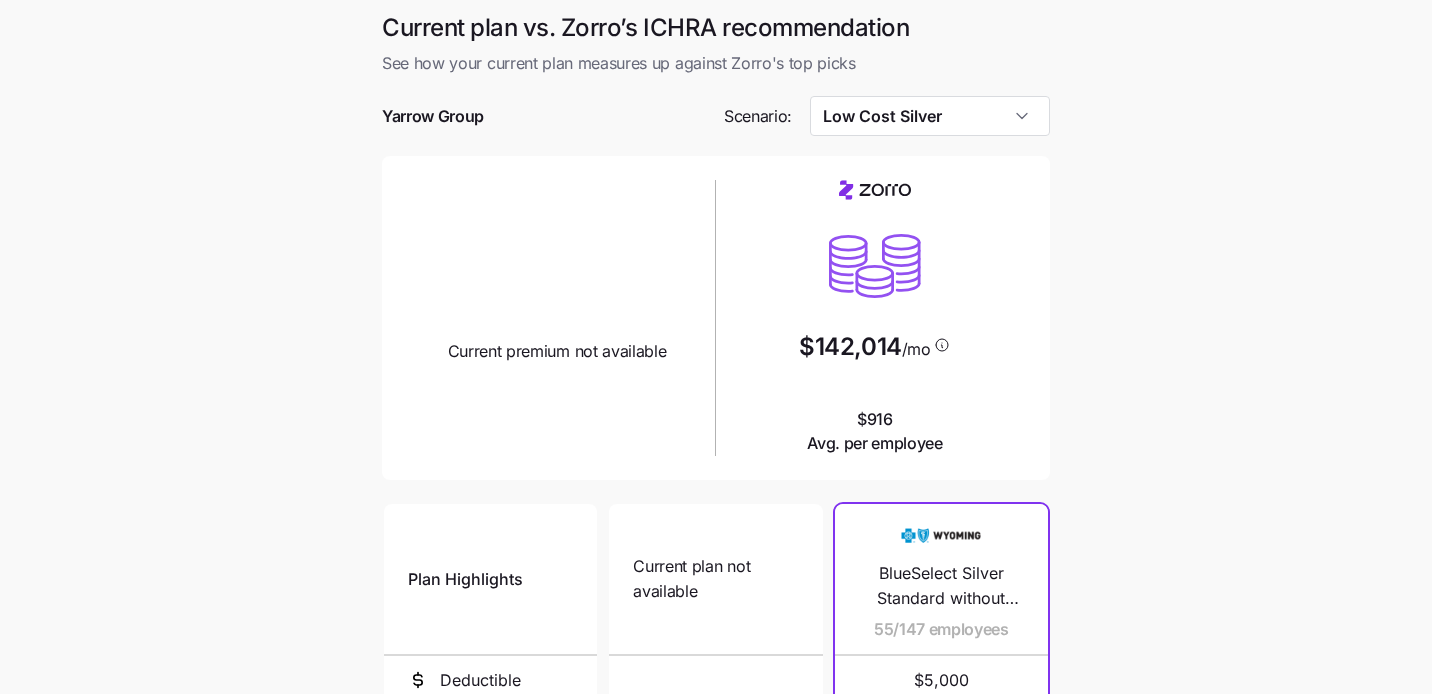 click at bounding box center [716, 86] 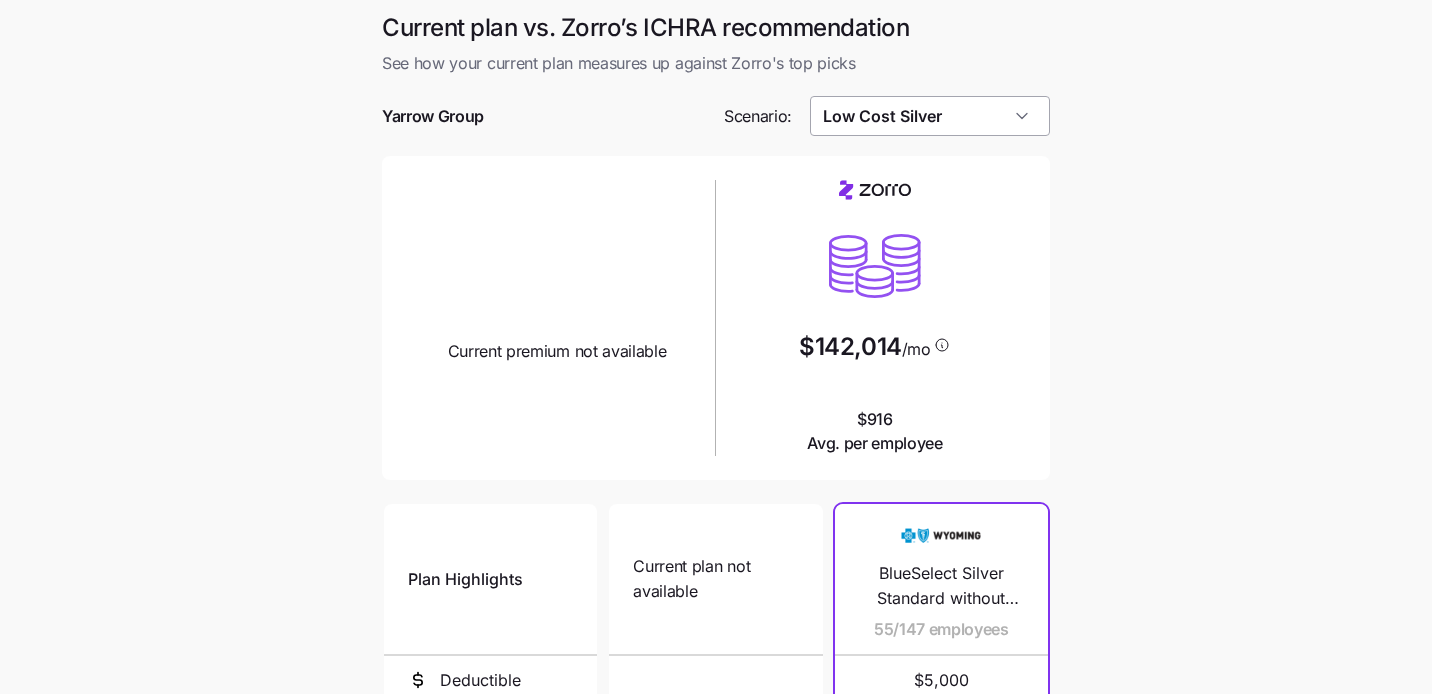 click on "Low Cost Silver" at bounding box center [930, 116] 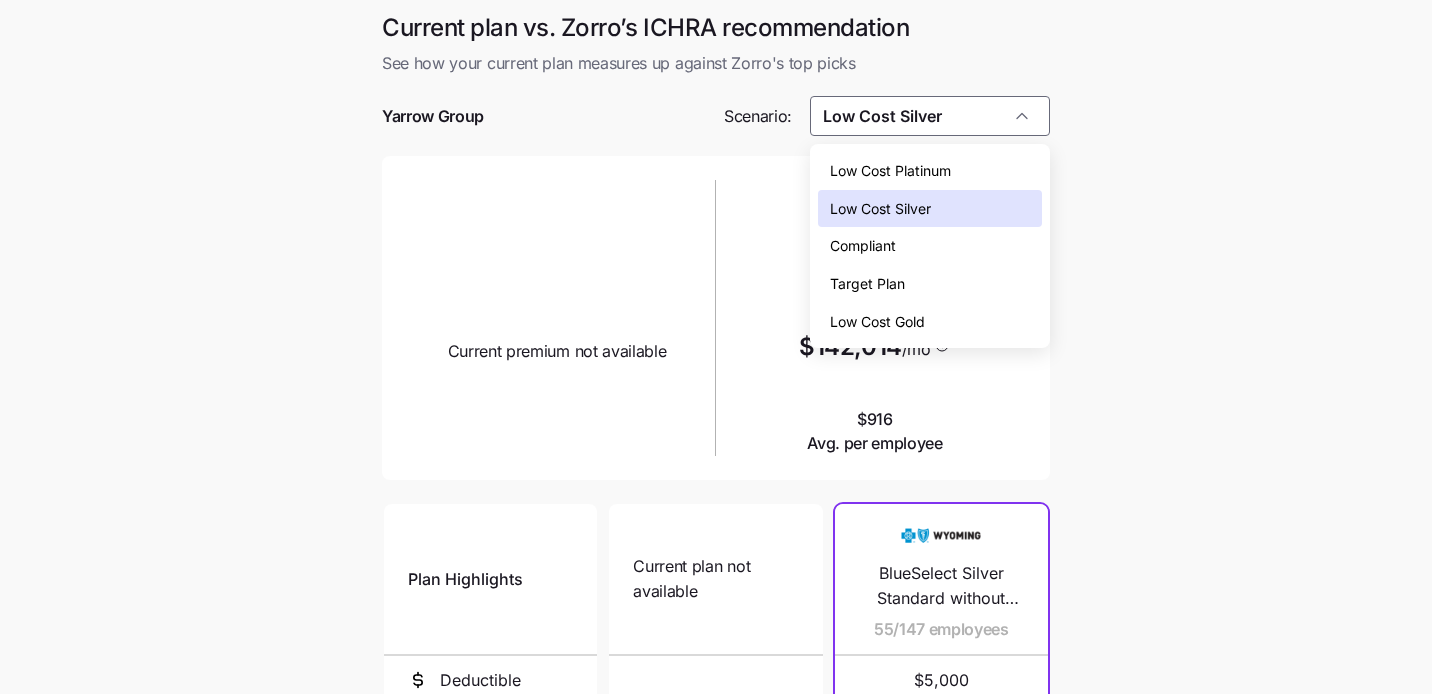 click on "Low Cost Gold" at bounding box center (877, 322) 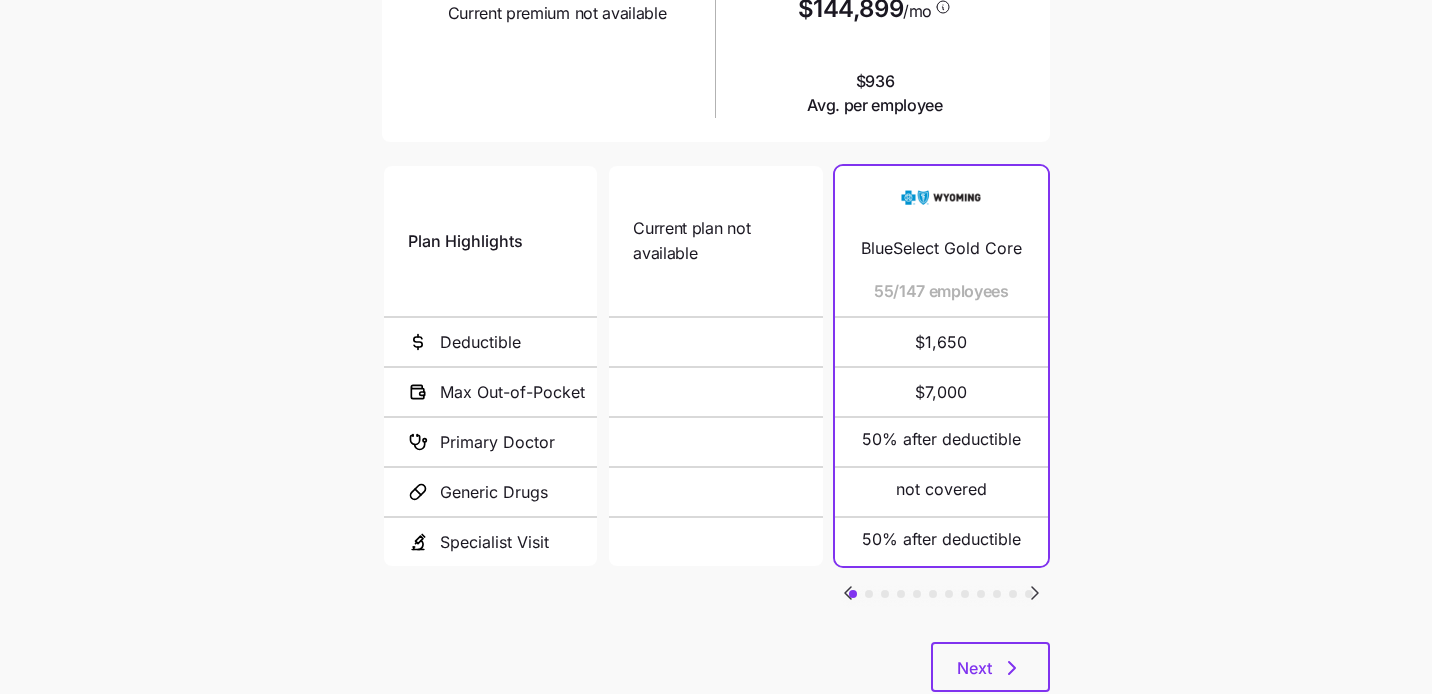 scroll, scrollTop: 339, scrollLeft: 0, axis: vertical 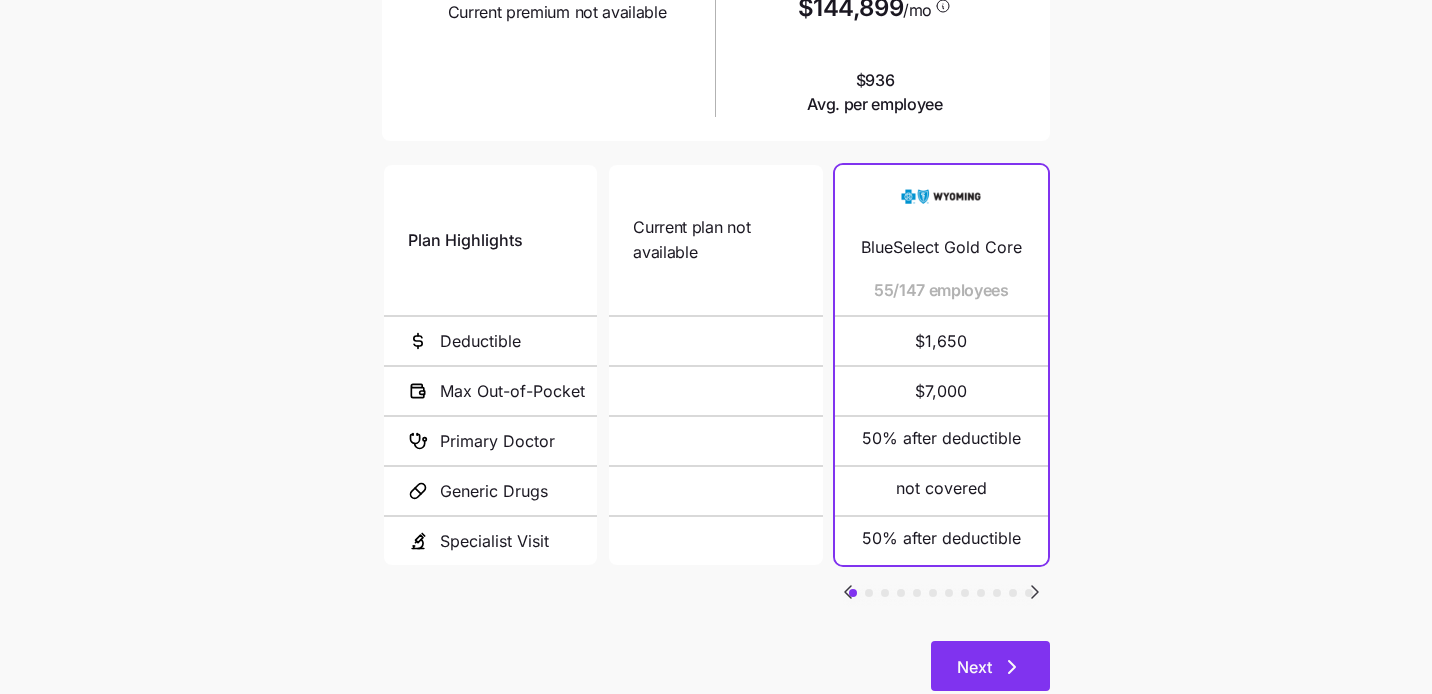 click on "Next" at bounding box center (974, 667) 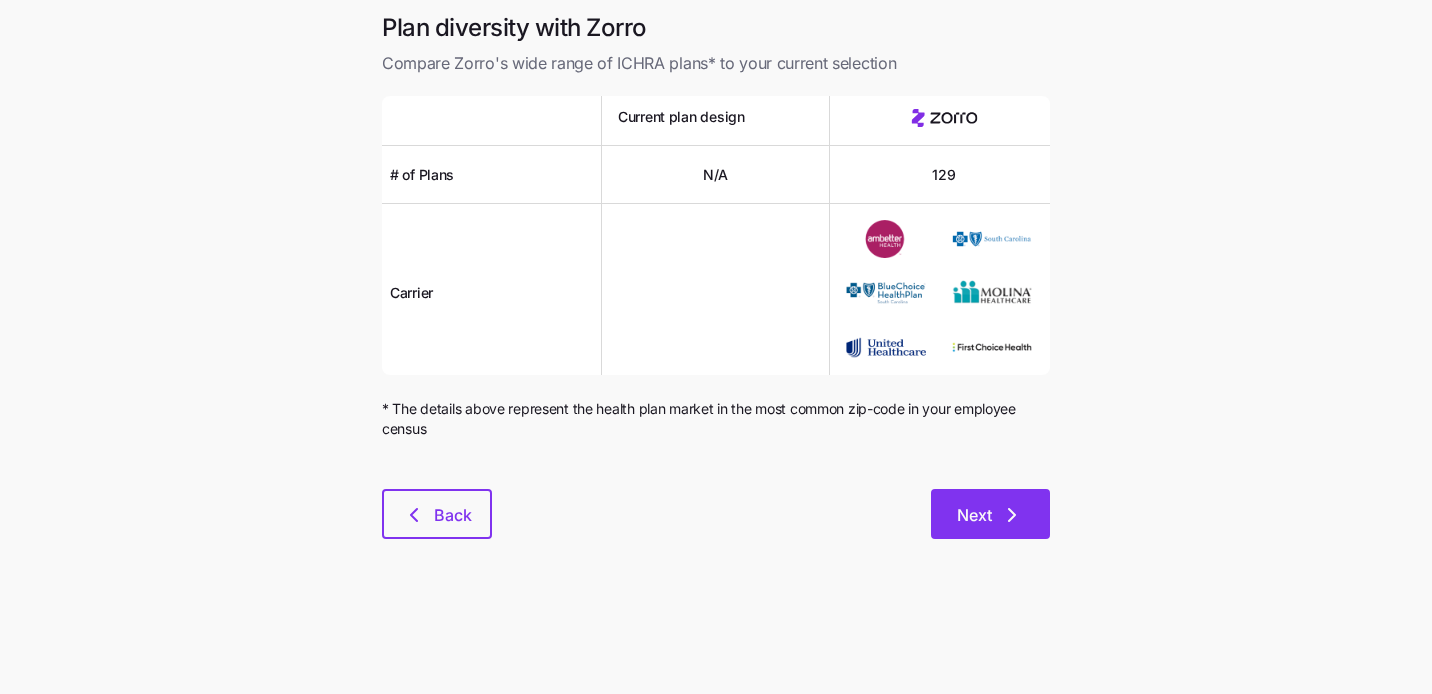 click on "Next" at bounding box center (974, 515) 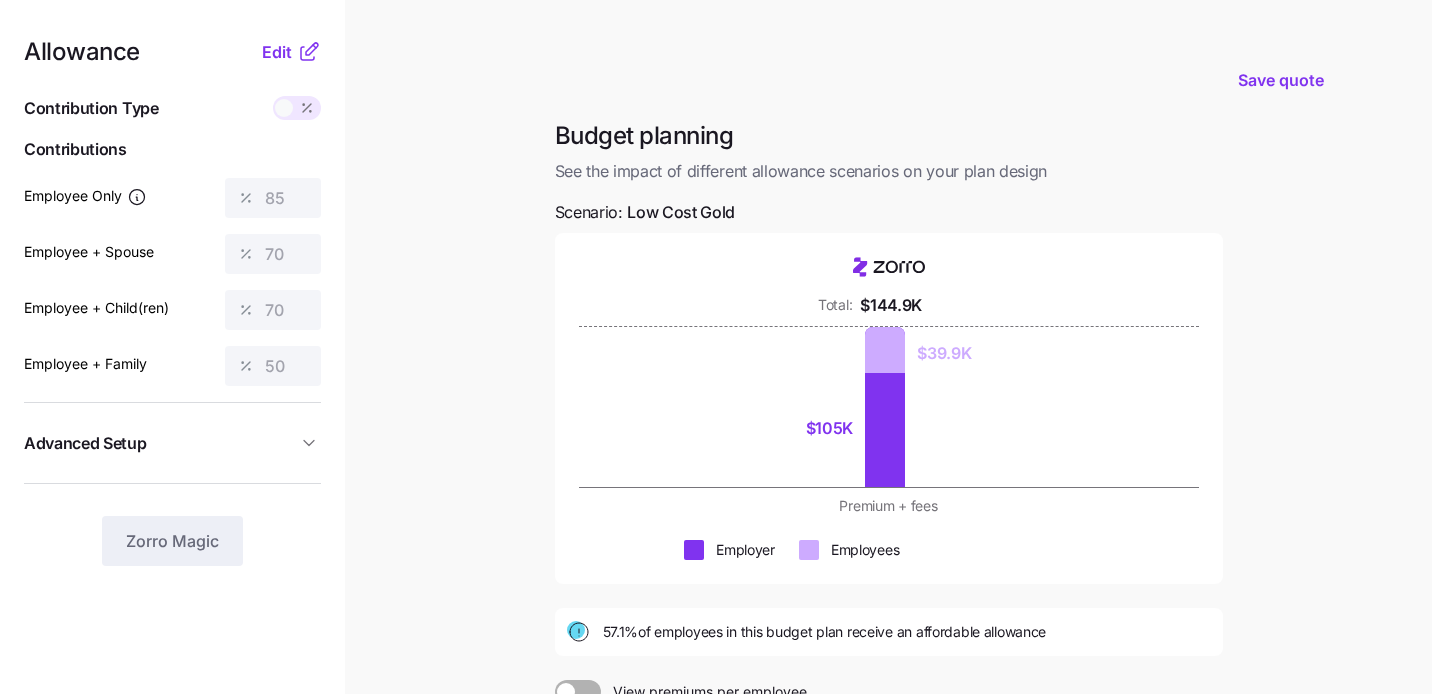 scroll, scrollTop: 284, scrollLeft: 0, axis: vertical 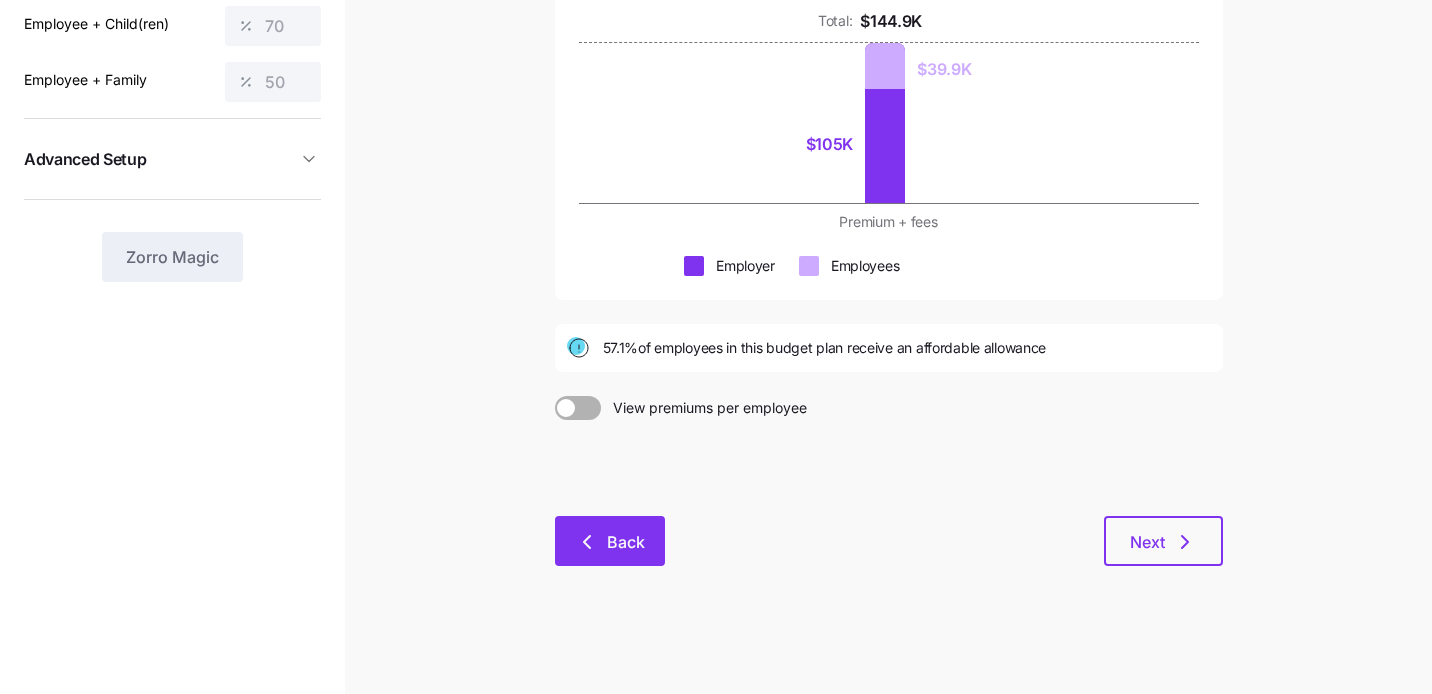 click on "Back" at bounding box center [626, 542] 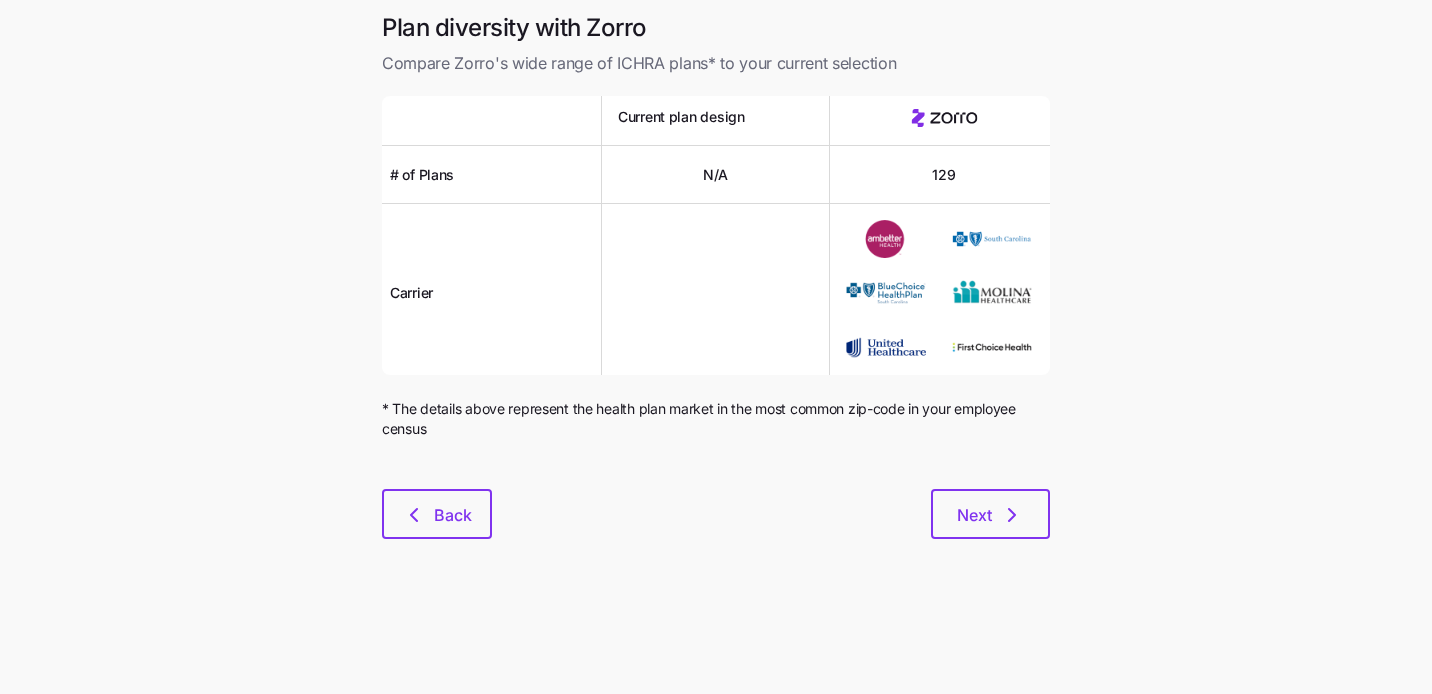 scroll, scrollTop: 0, scrollLeft: 0, axis: both 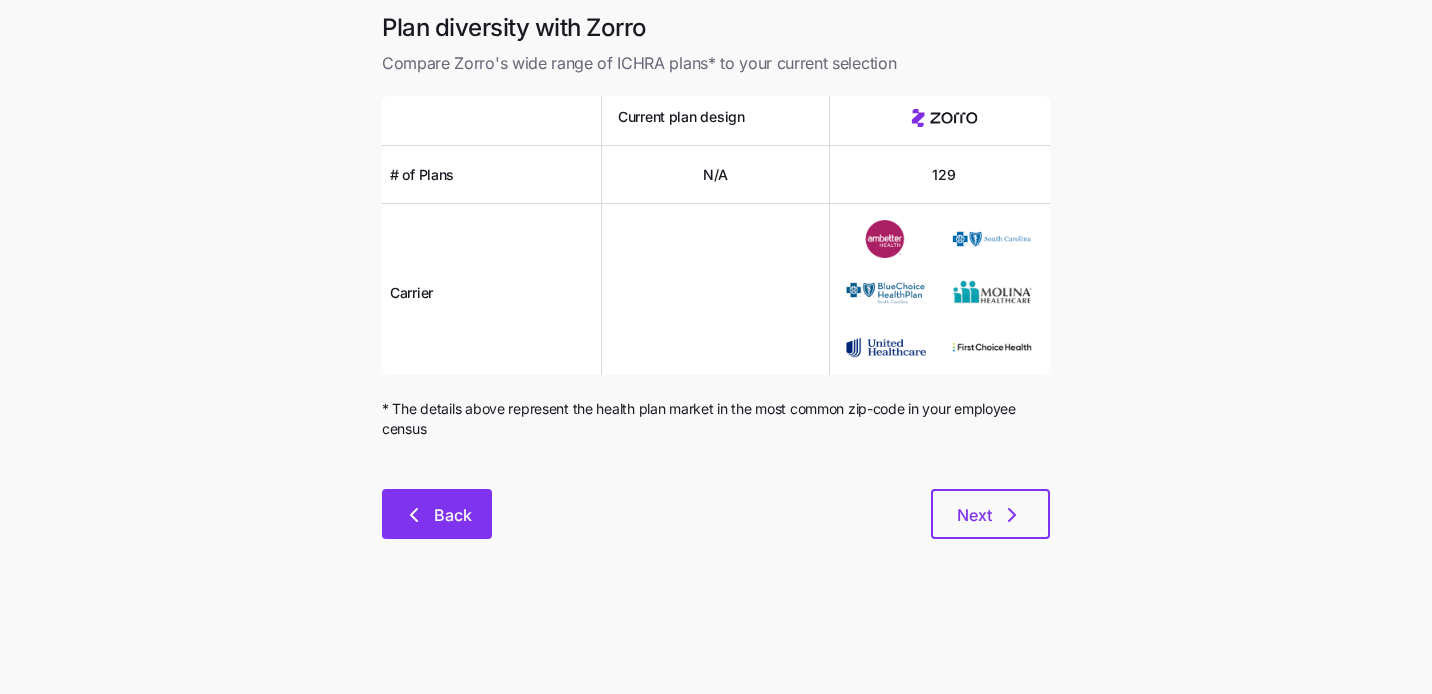 click on "Back" at bounding box center [453, 515] 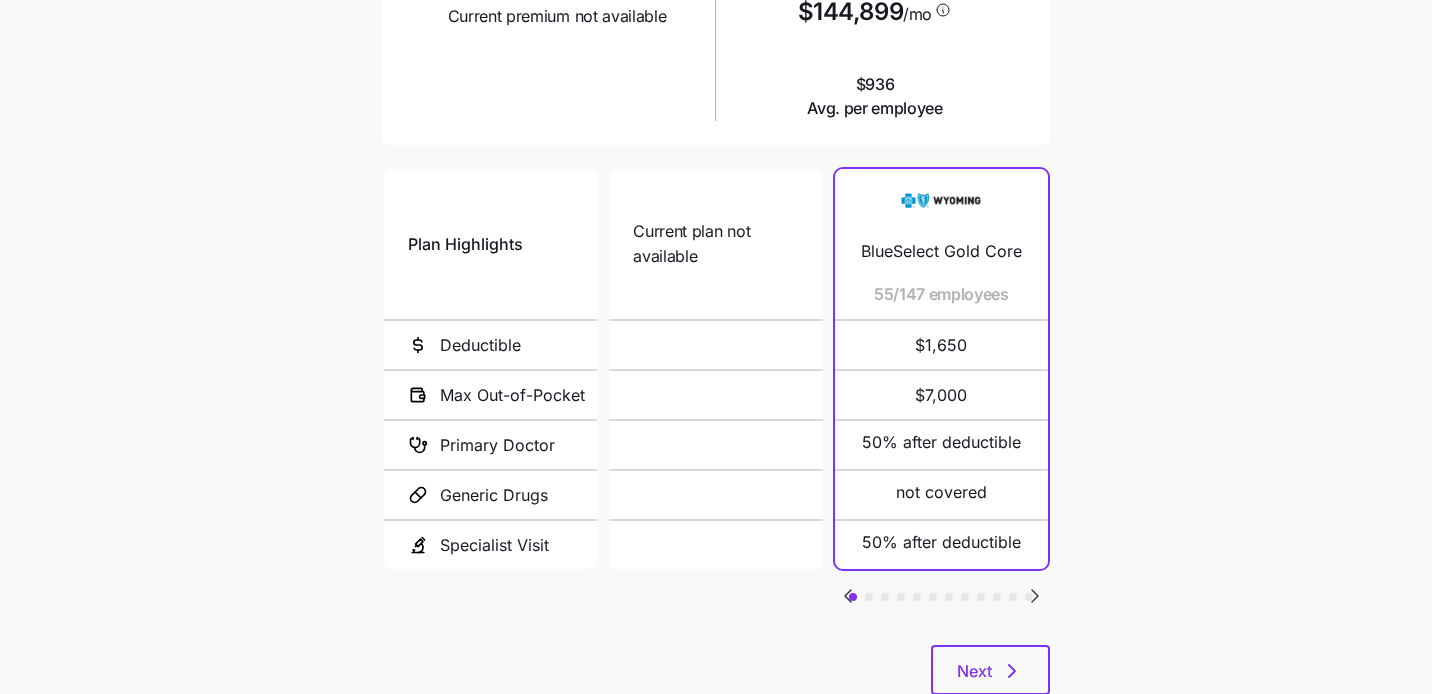 scroll, scrollTop: 396, scrollLeft: 0, axis: vertical 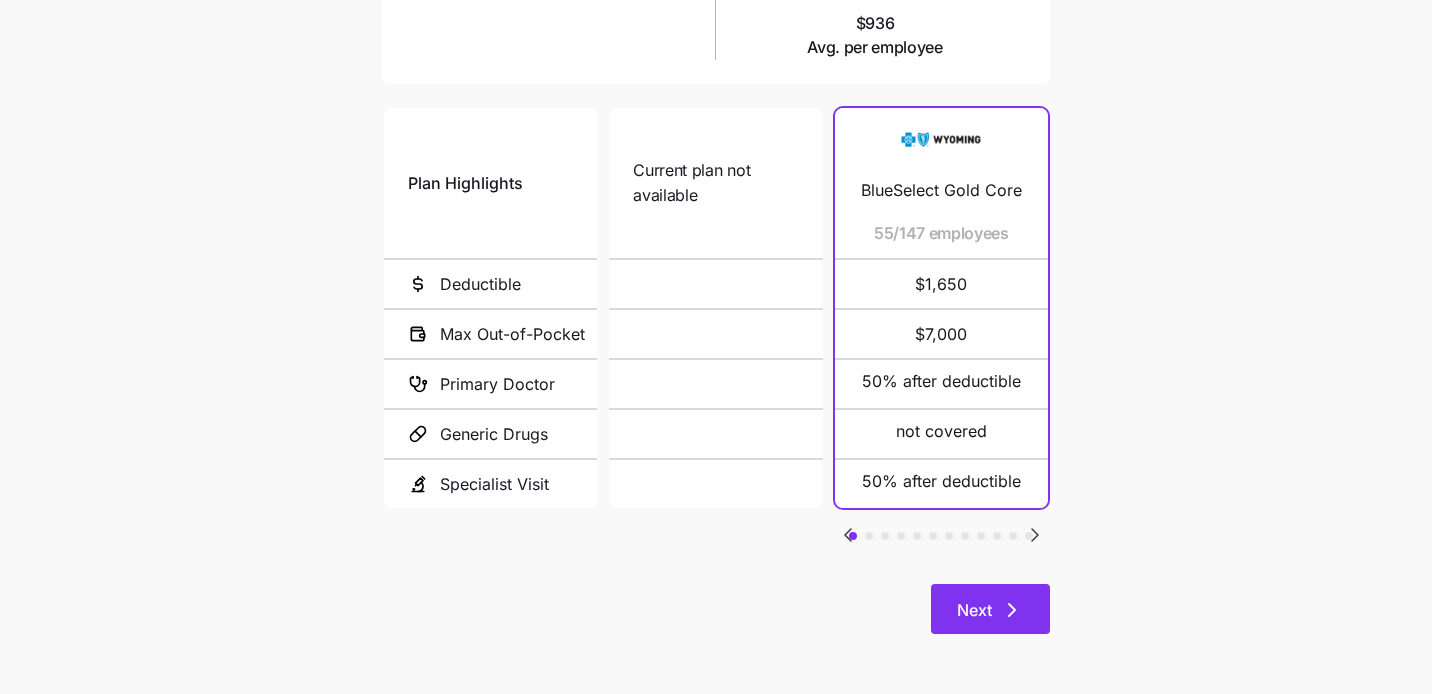 click on "Next" at bounding box center [990, 609] 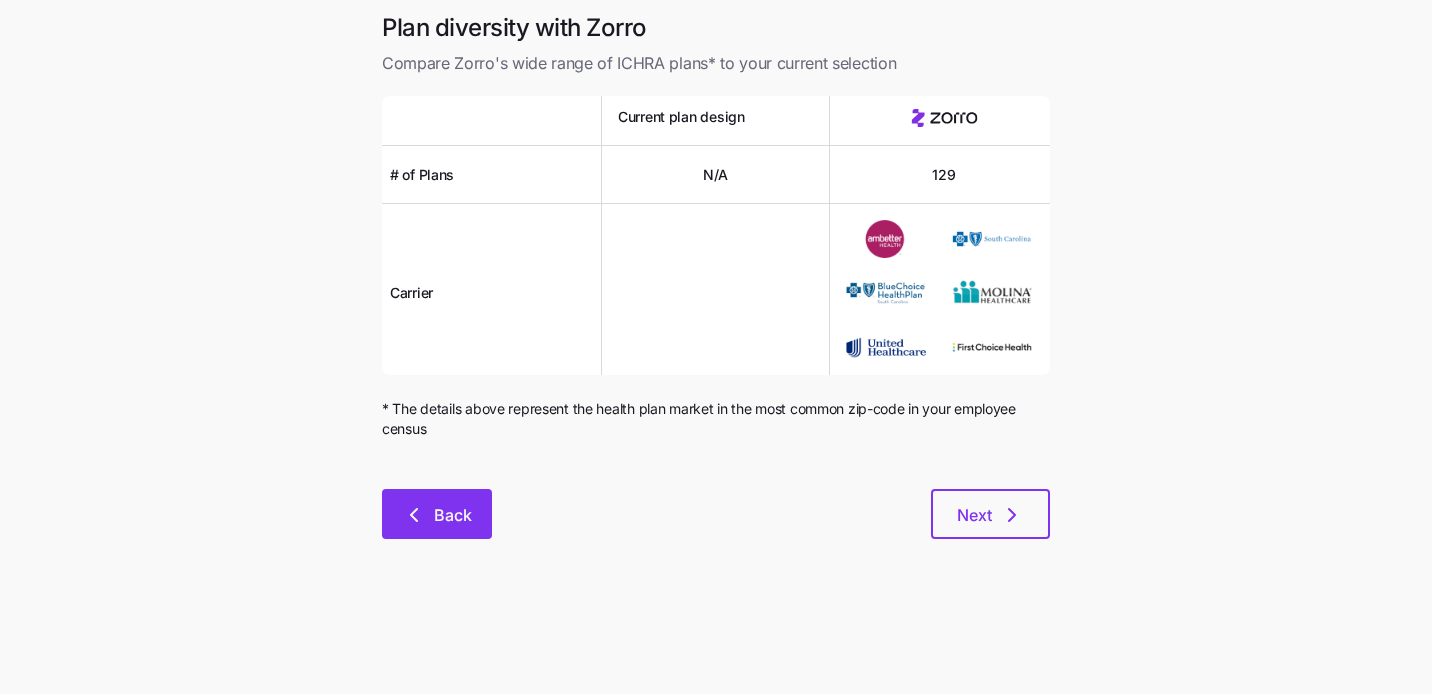 click on "Back" at bounding box center [453, 515] 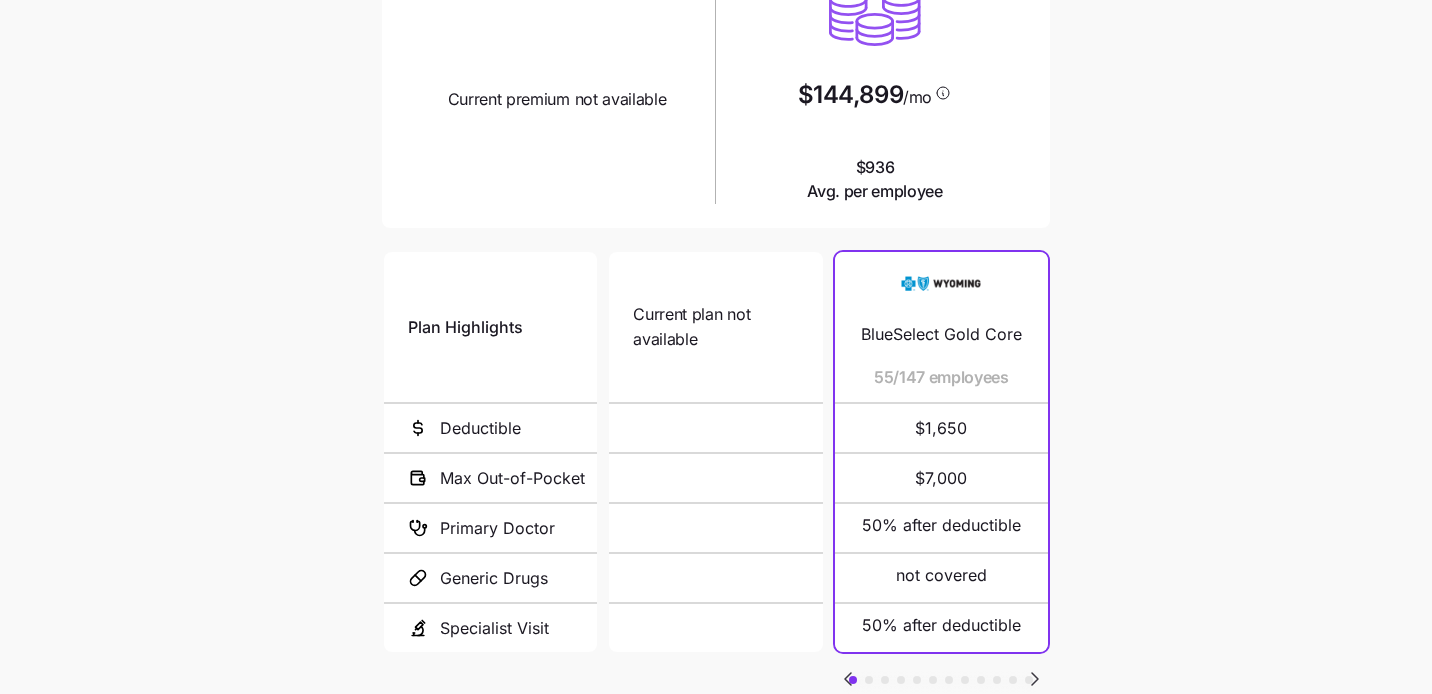 scroll, scrollTop: 396, scrollLeft: 0, axis: vertical 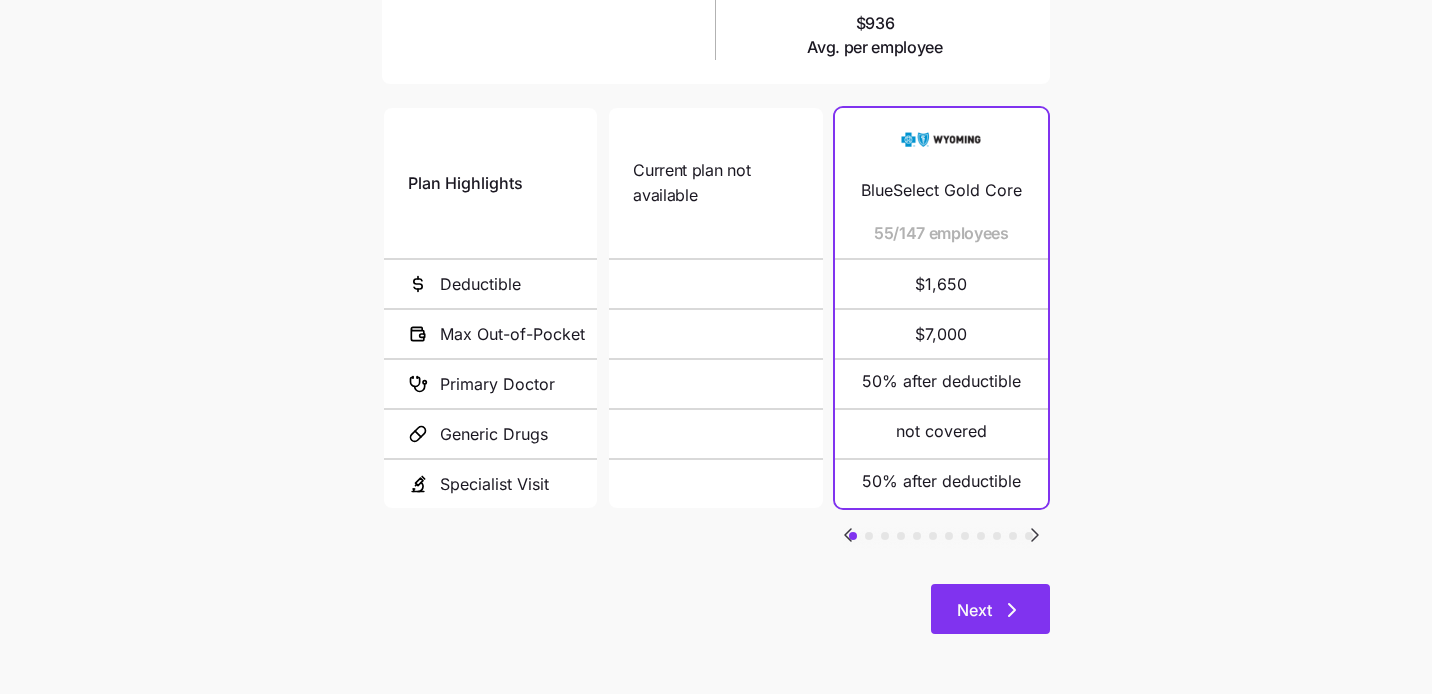 click on "Next" at bounding box center [974, 610] 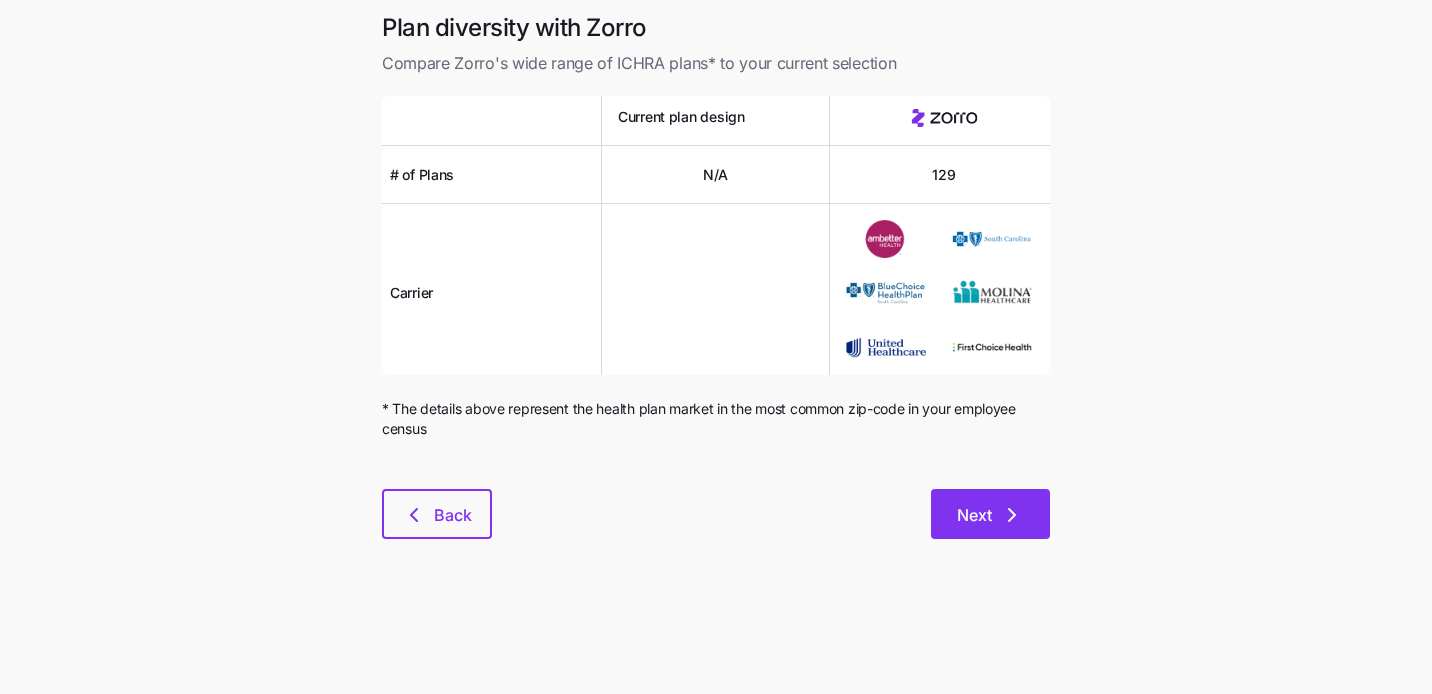 click on "Next" at bounding box center [974, 515] 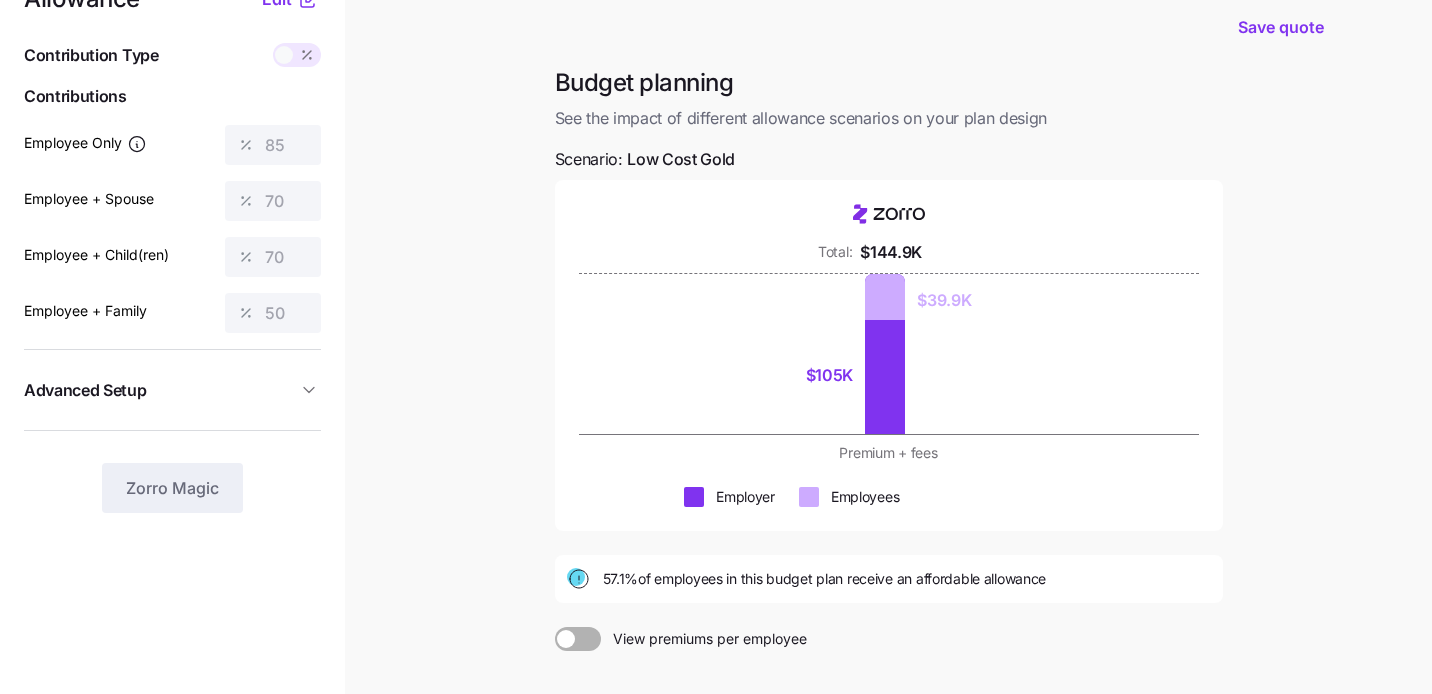 scroll, scrollTop: 19, scrollLeft: 0, axis: vertical 